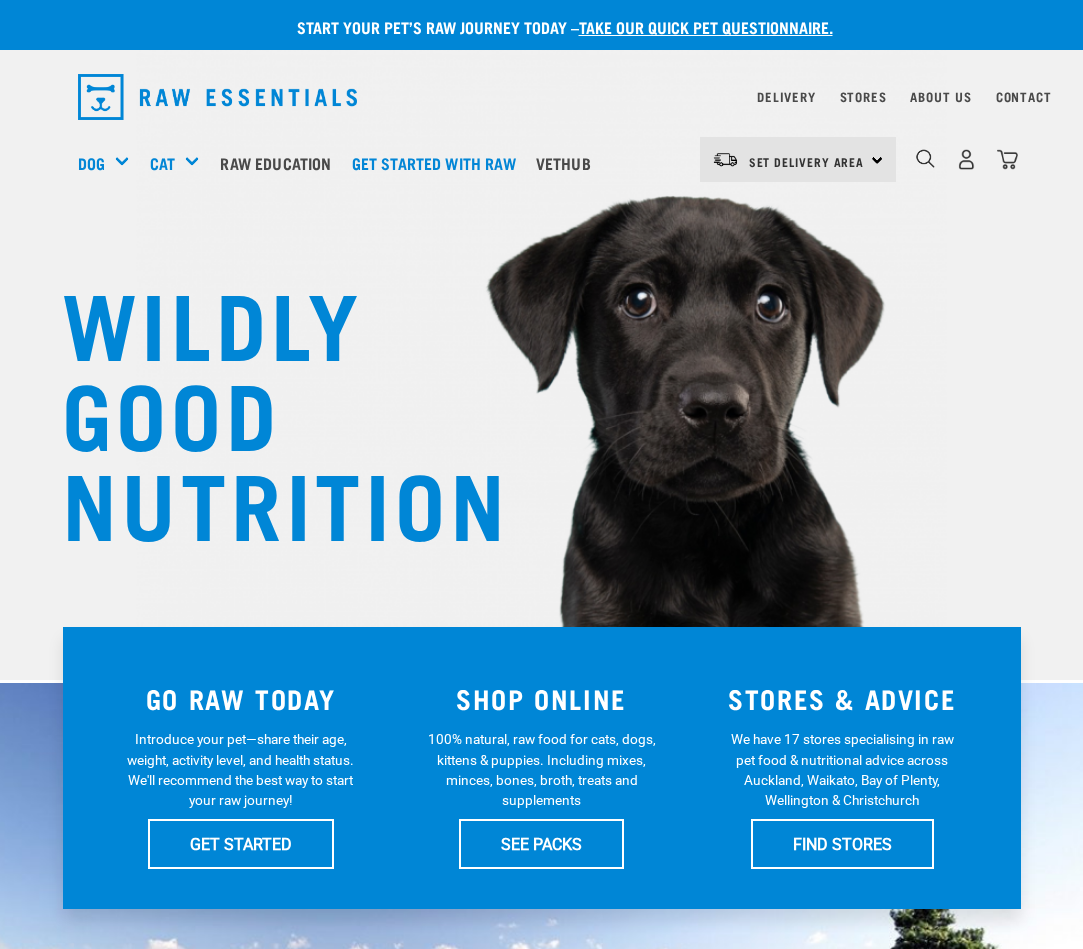 scroll, scrollTop: 4, scrollLeft: 0, axis: vertical 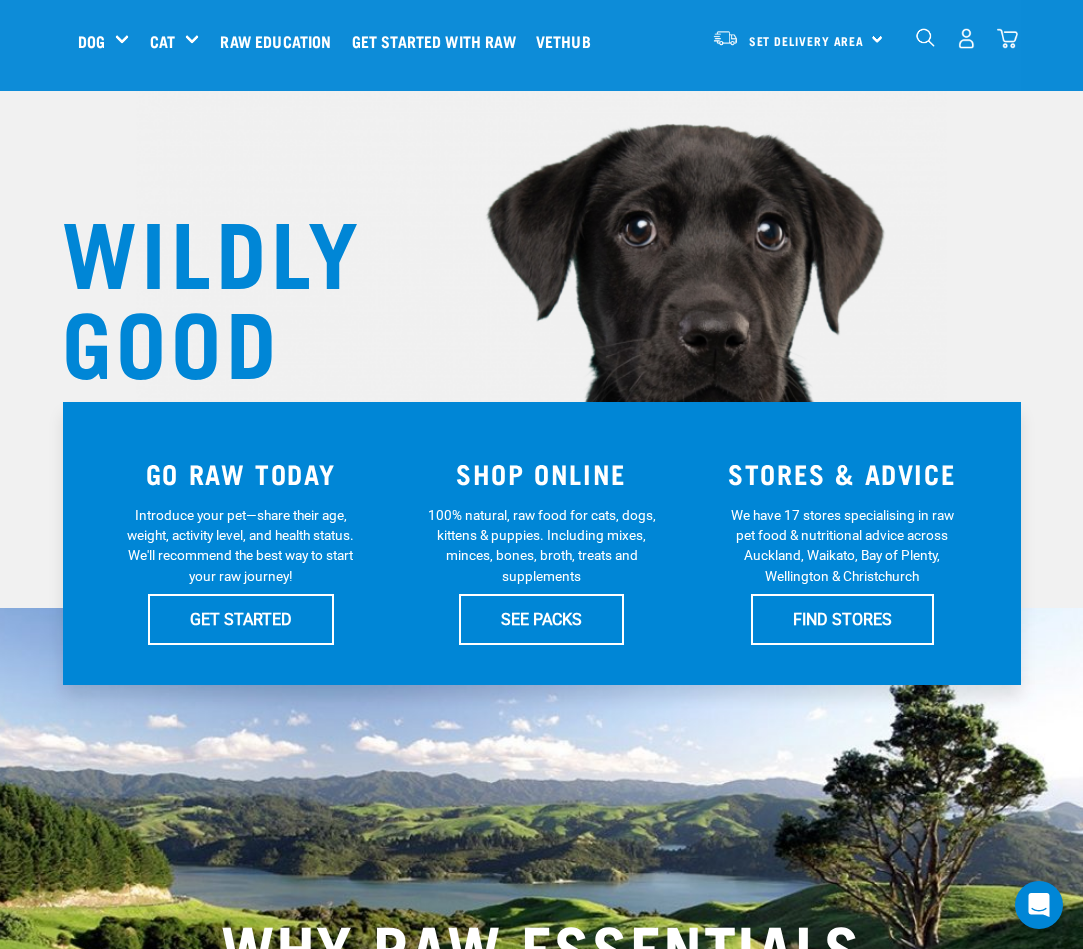 click on "Shop All Dog" at bounding box center [0, 0] 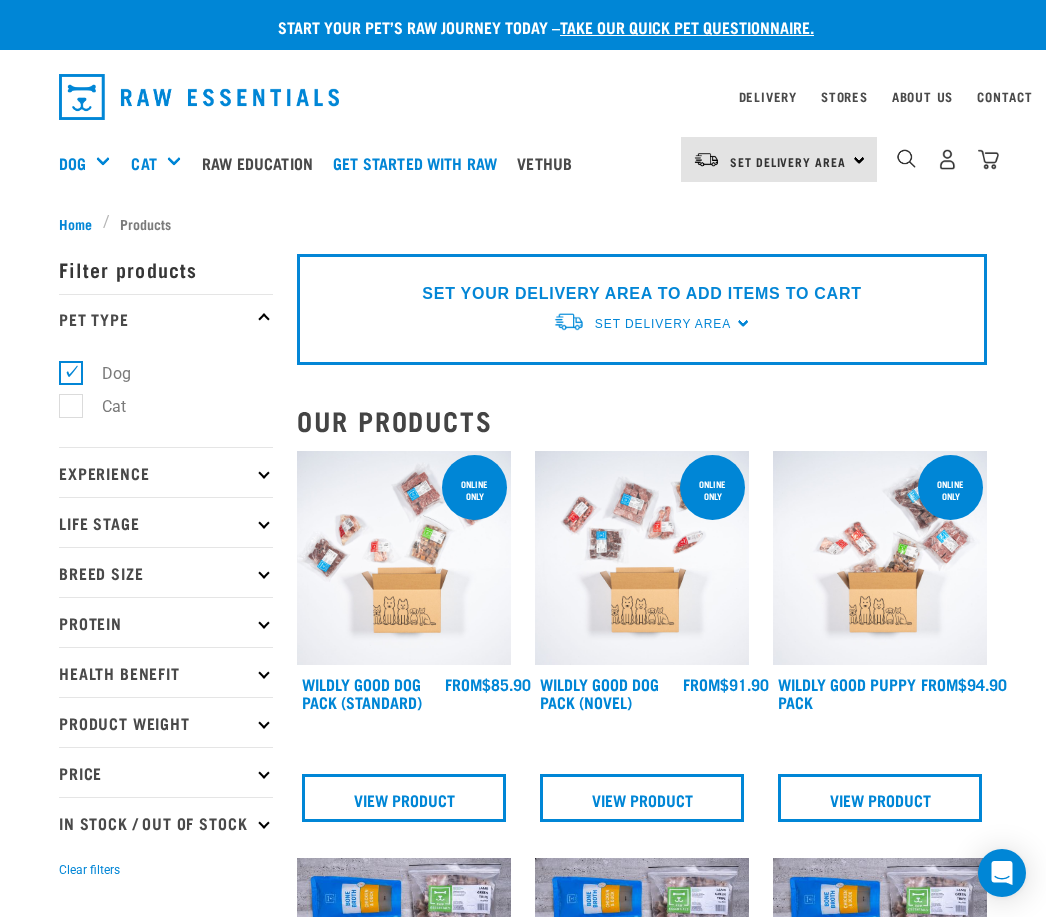 scroll, scrollTop: 0, scrollLeft: 0, axis: both 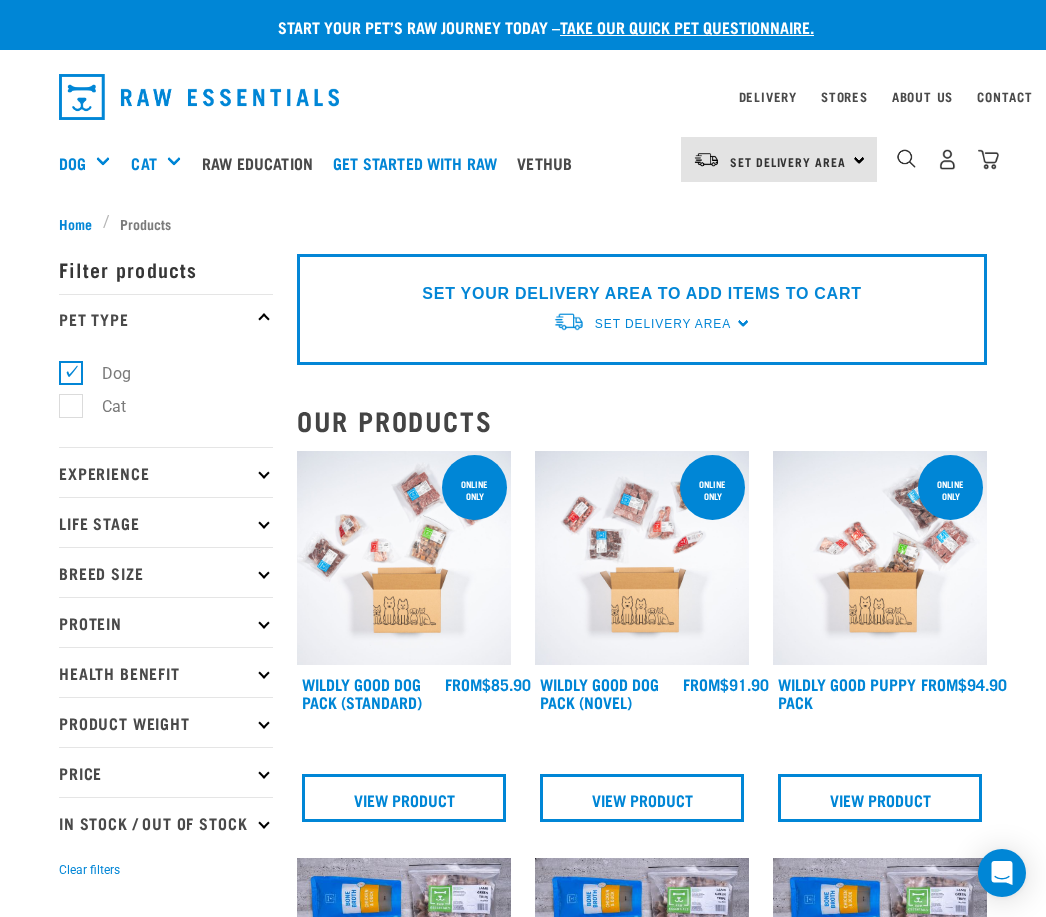 click on "Set Delivery Area" at bounding box center (663, 324) 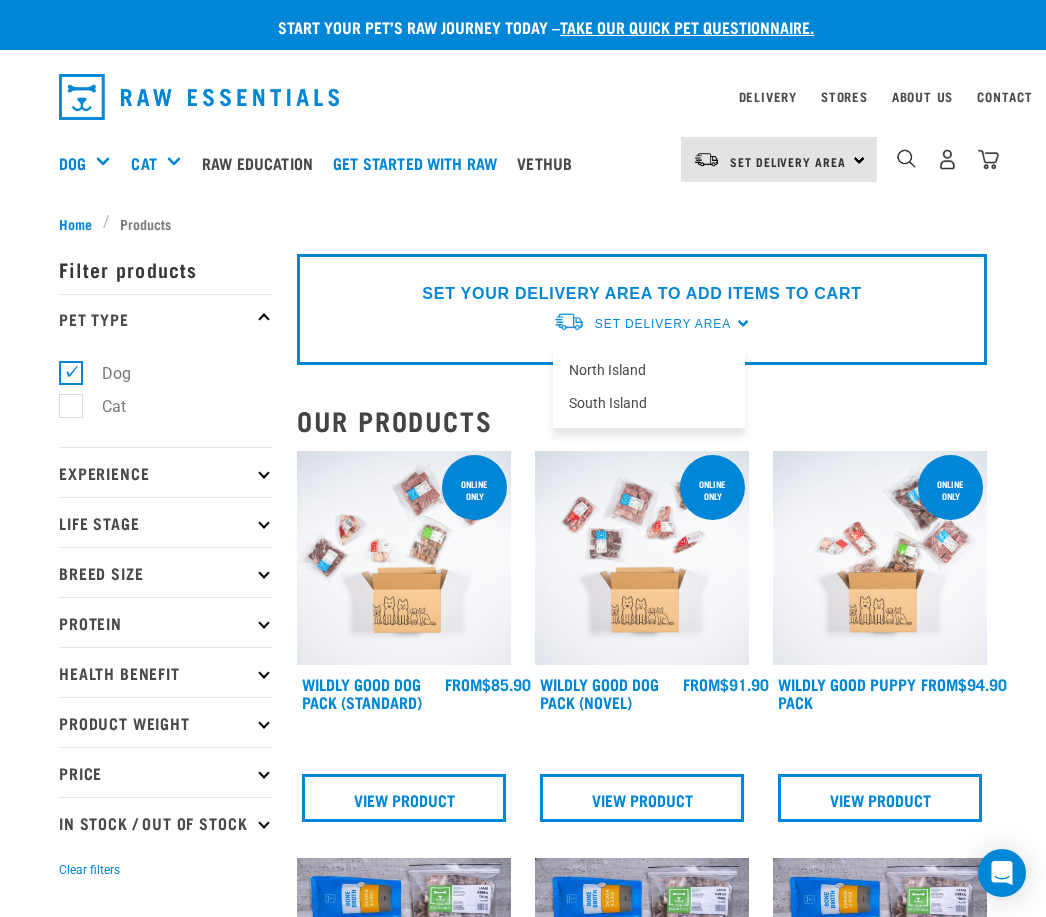 click on "North Island" at bounding box center [649, 370] 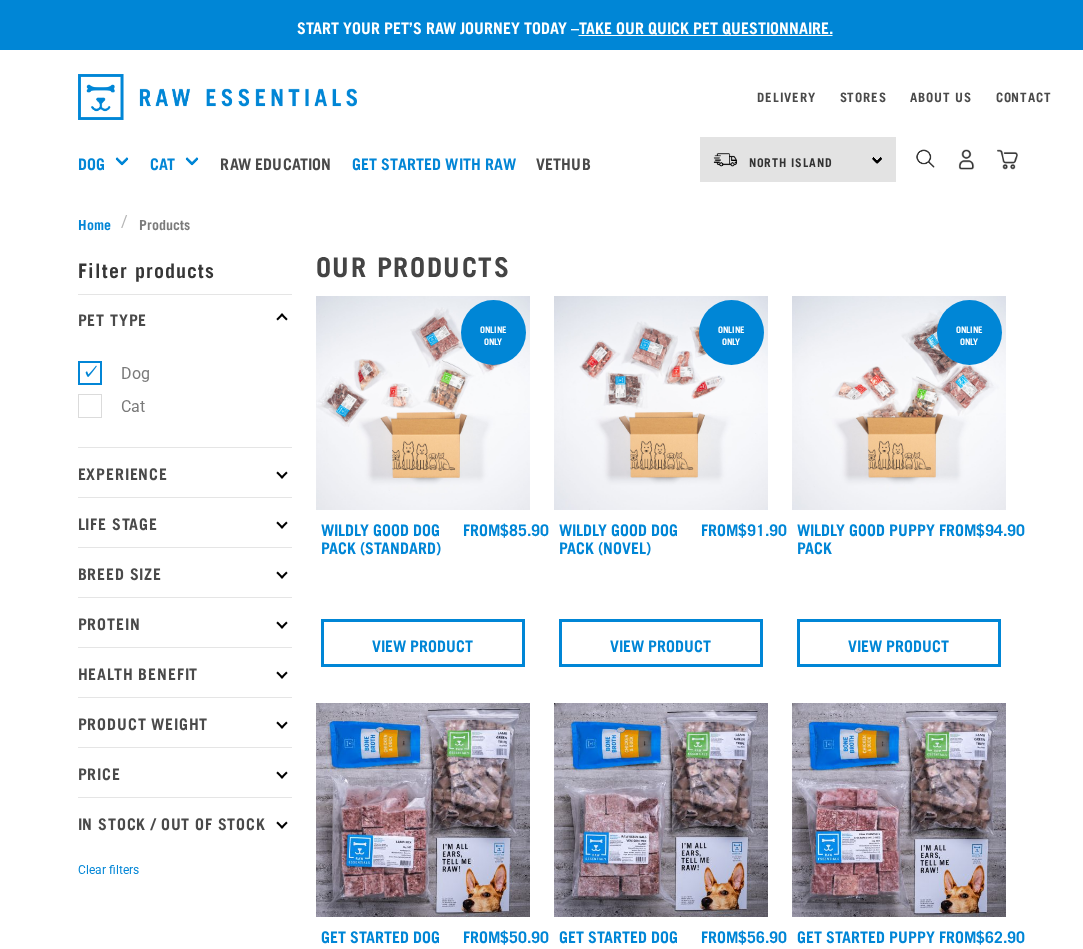 scroll, scrollTop: 0, scrollLeft: 0, axis: both 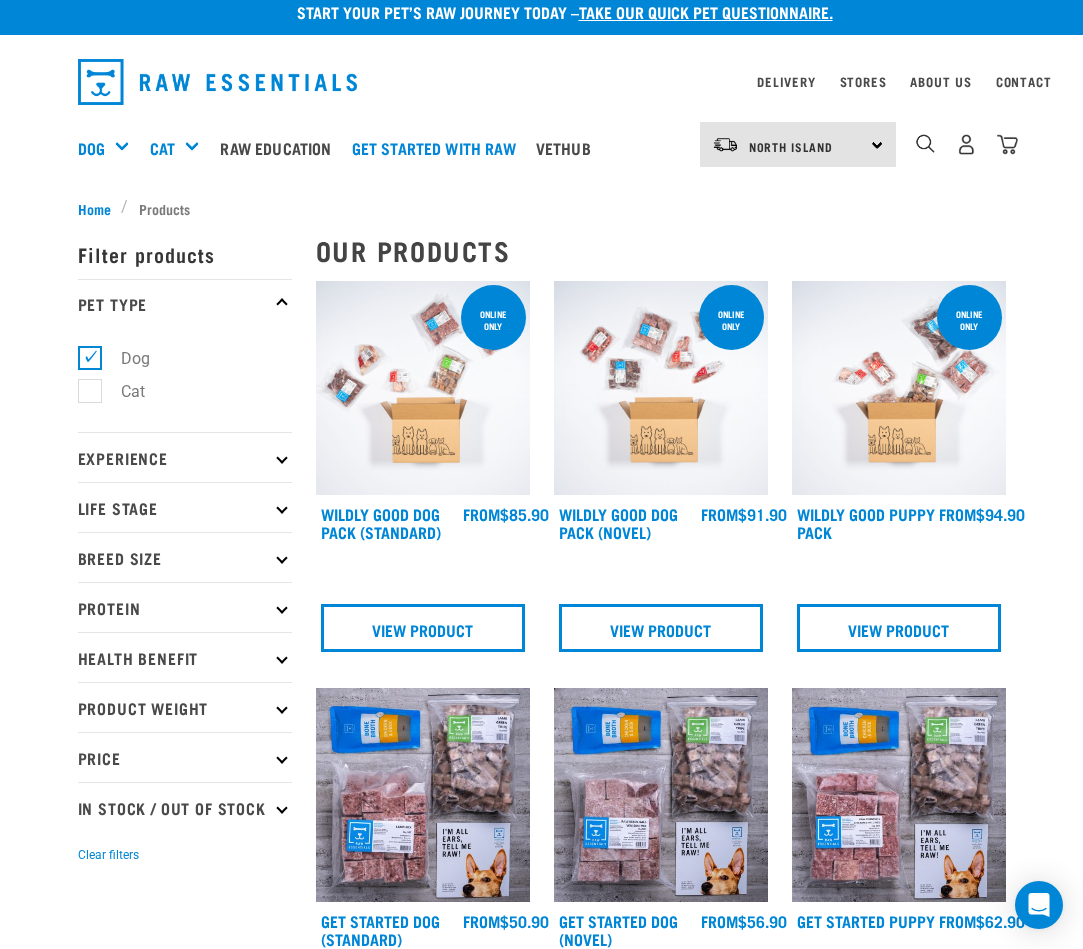 click on "Breed Size" at bounding box center [185, 557] 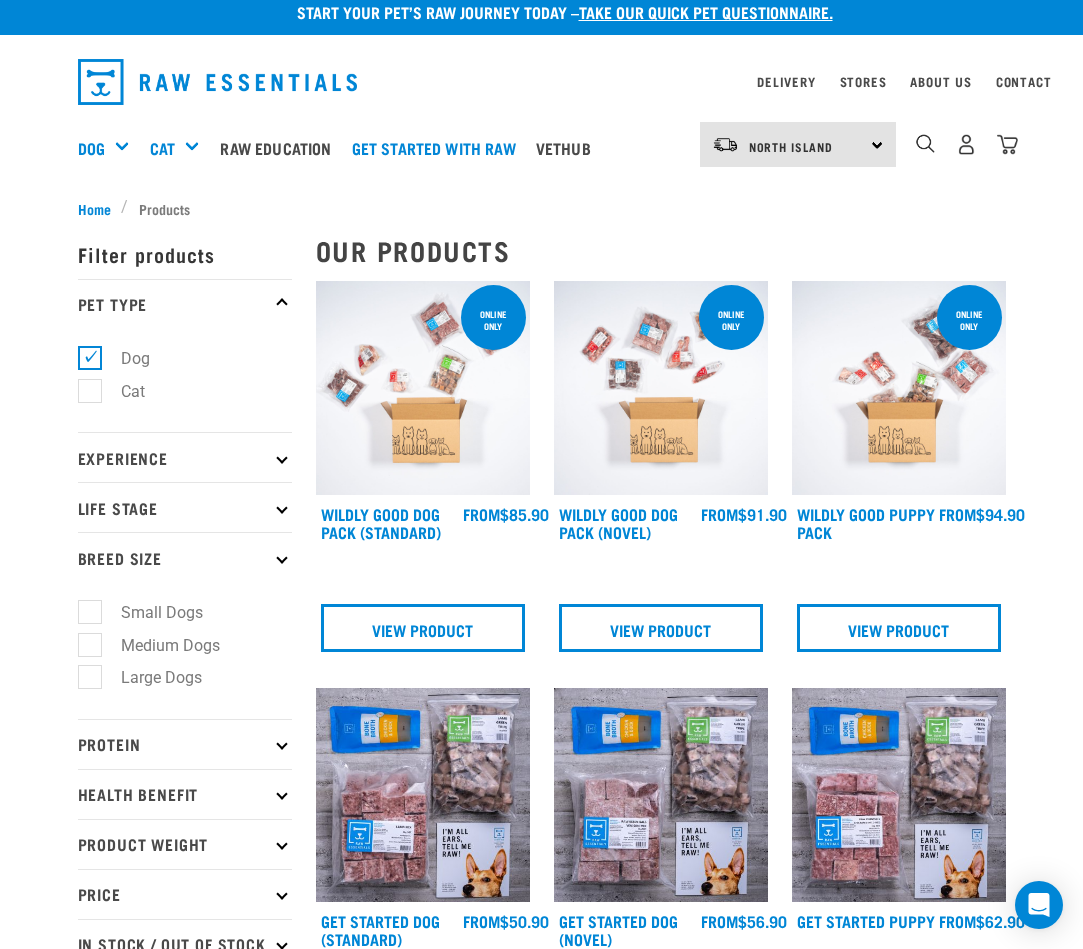 click on "Medium Dogs" at bounding box center (158, 645) 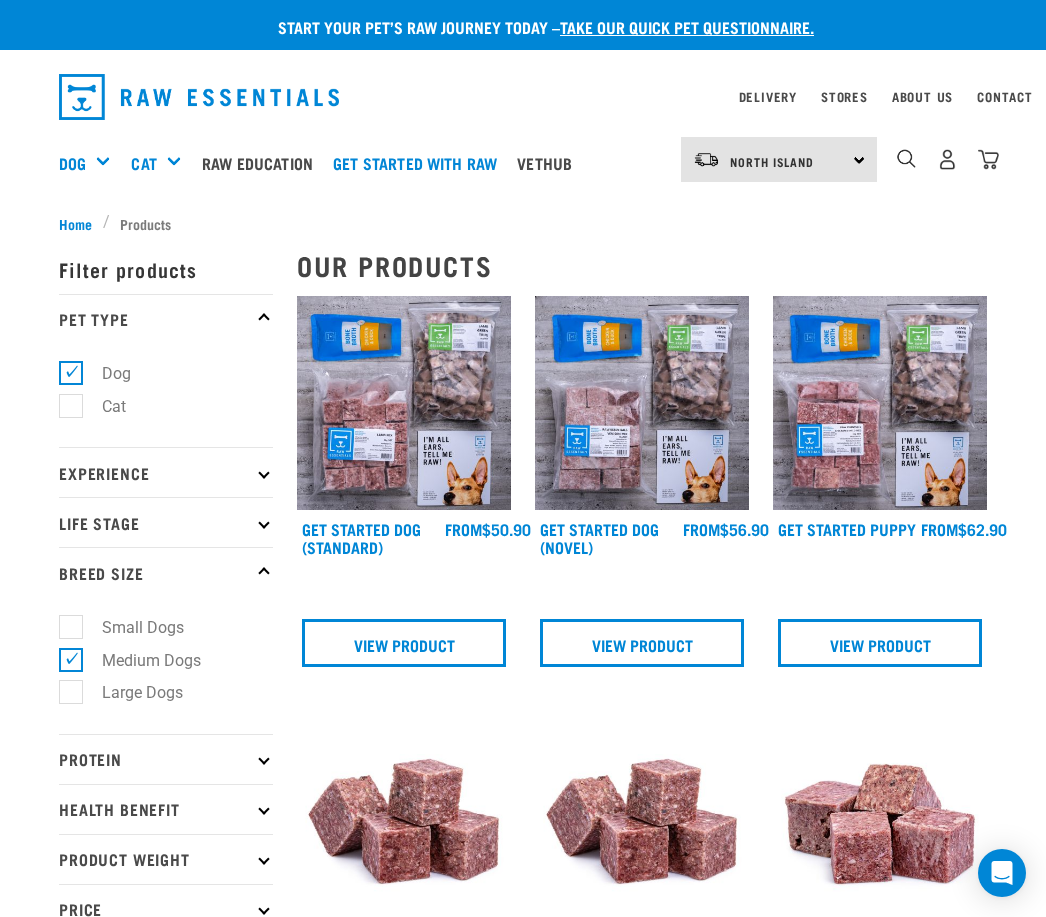 scroll, scrollTop: 0, scrollLeft: 0, axis: both 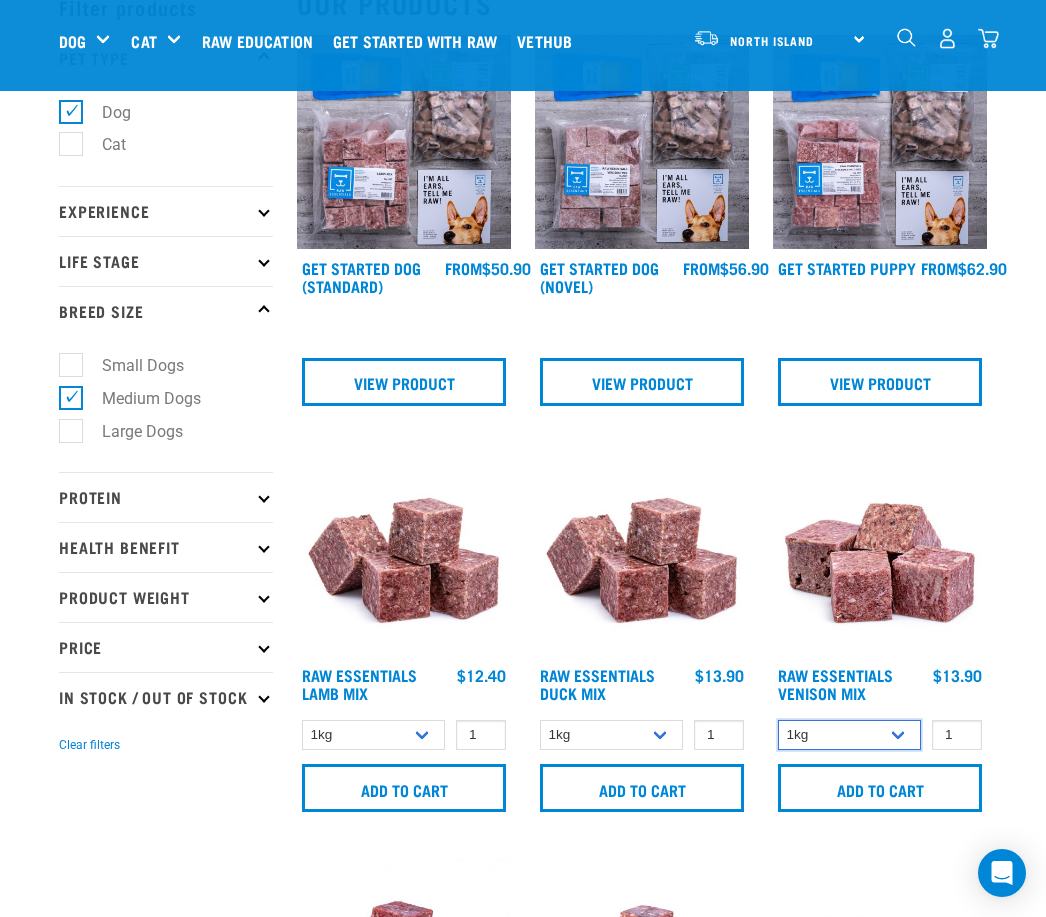 click on "1kg
3kg
Bulk (20kg)" at bounding box center [849, 735] 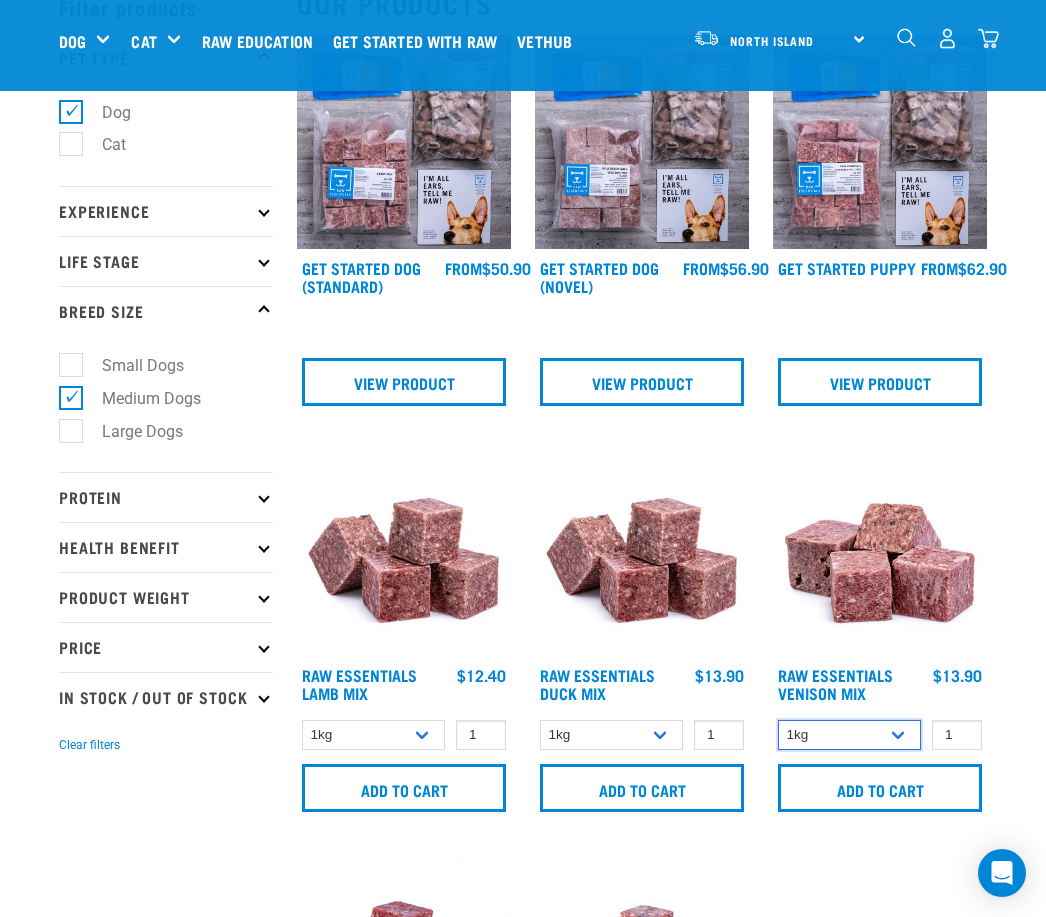 select on "732" 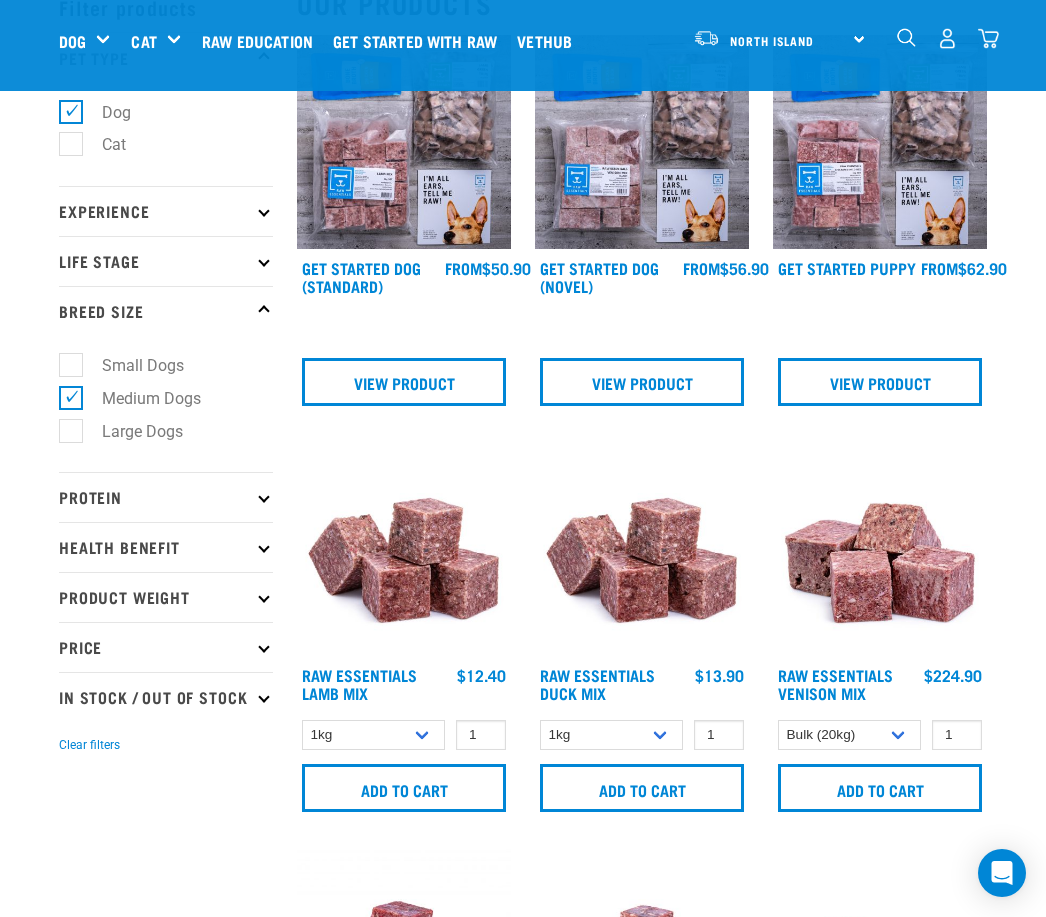 click on "Add to cart" at bounding box center (880, 788) 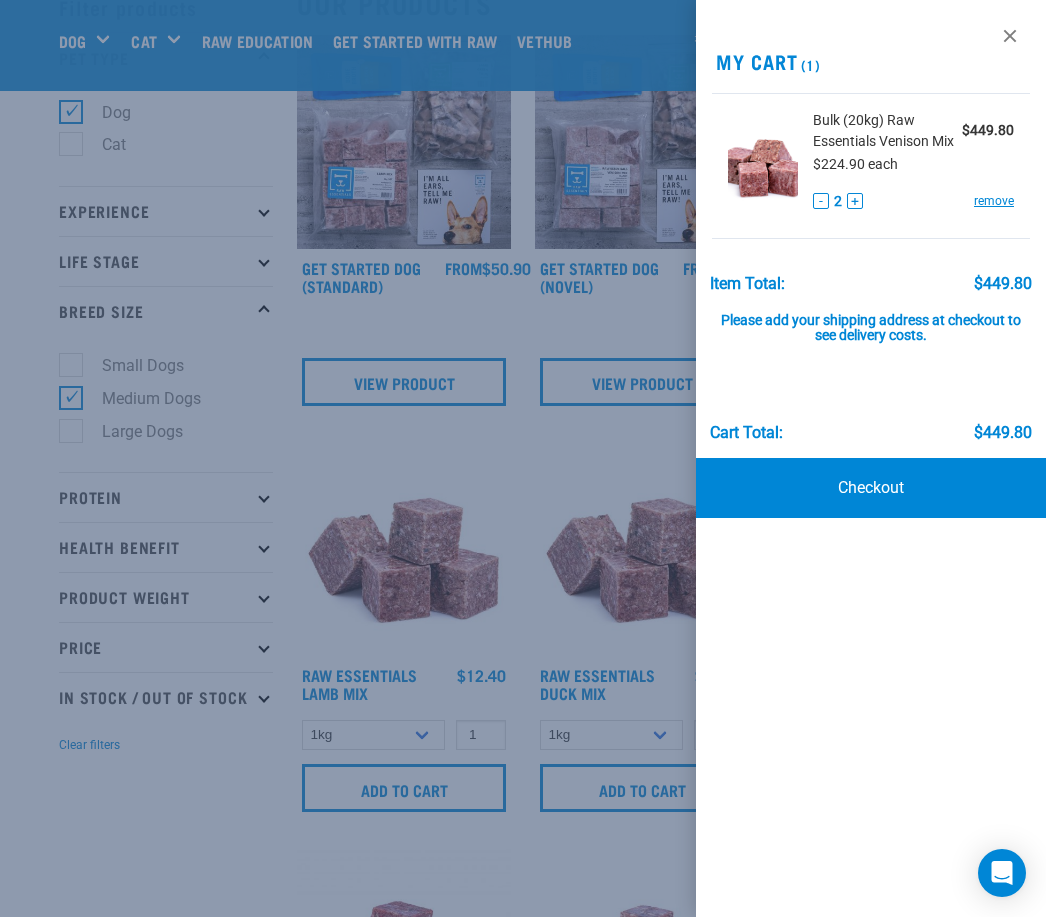 click on "-" at bounding box center (821, 201) 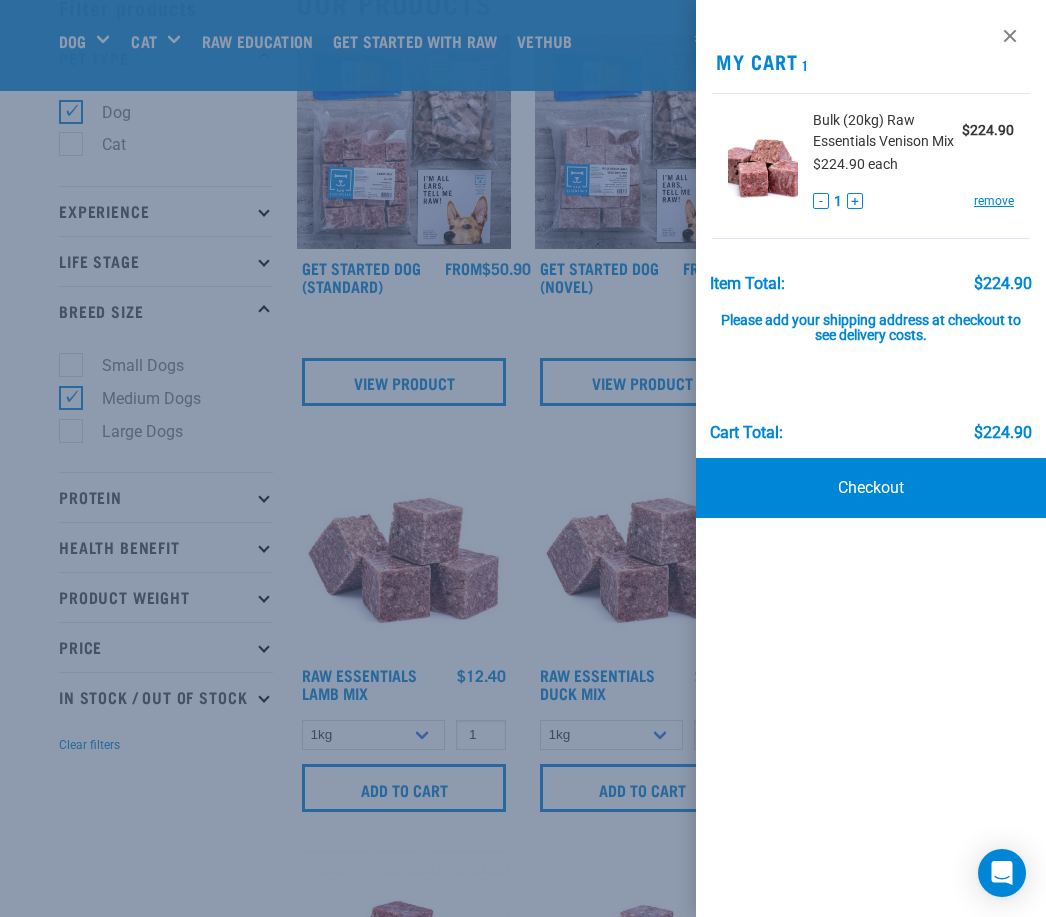 click on "Checkout" at bounding box center (871, 488) 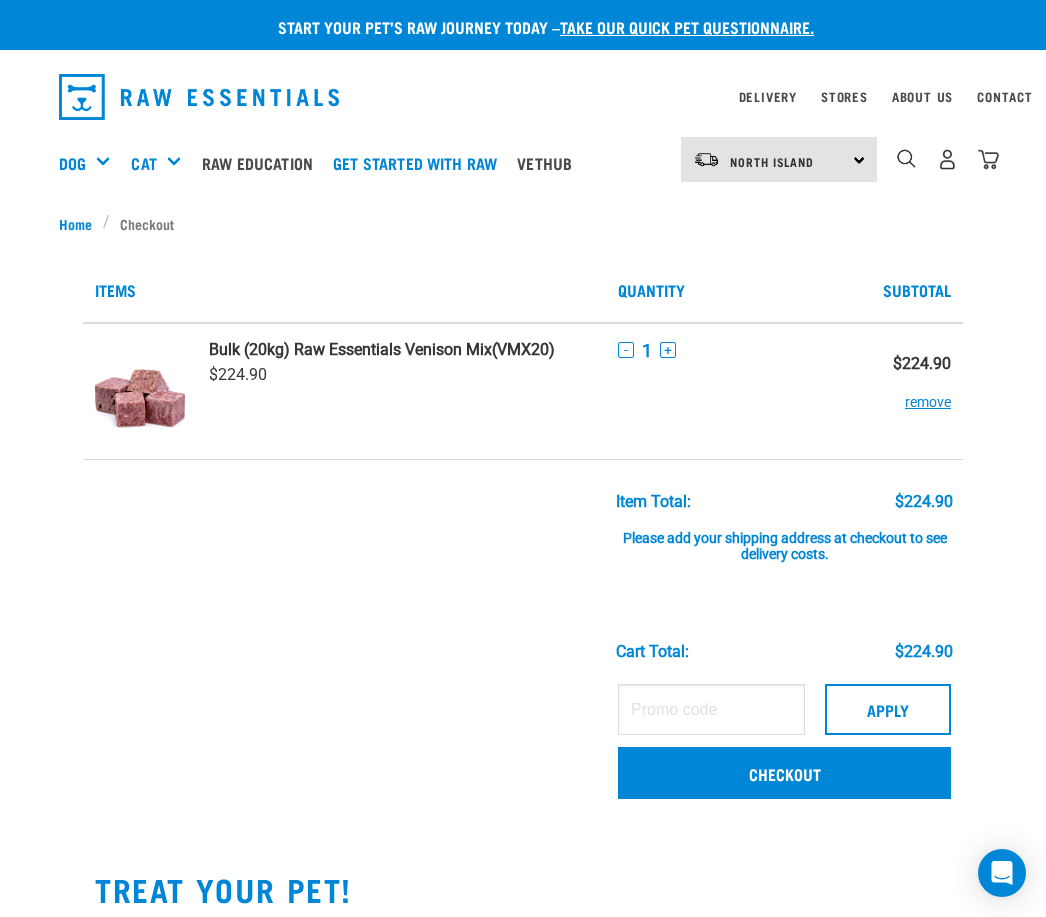 scroll, scrollTop: 0, scrollLeft: 0, axis: both 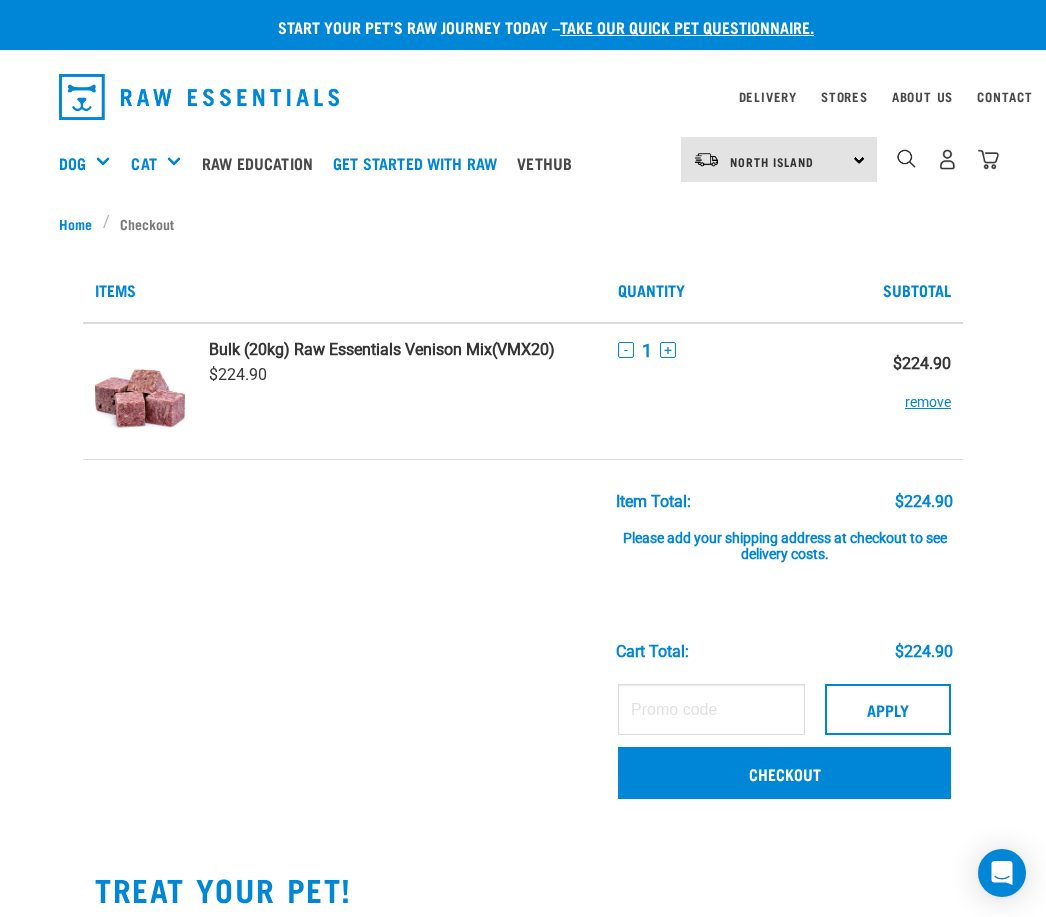 click on "Checkout" at bounding box center [784, 773] 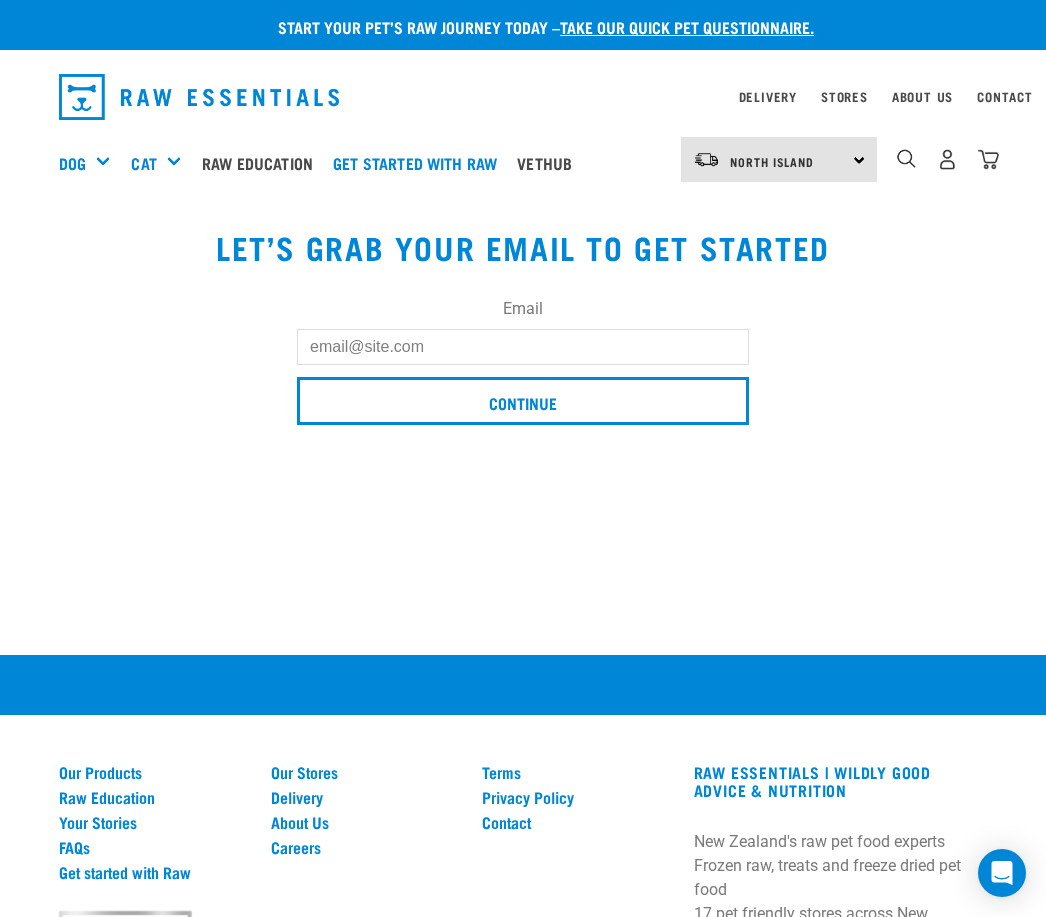 scroll, scrollTop: 0, scrollLeft: 0, axis: both 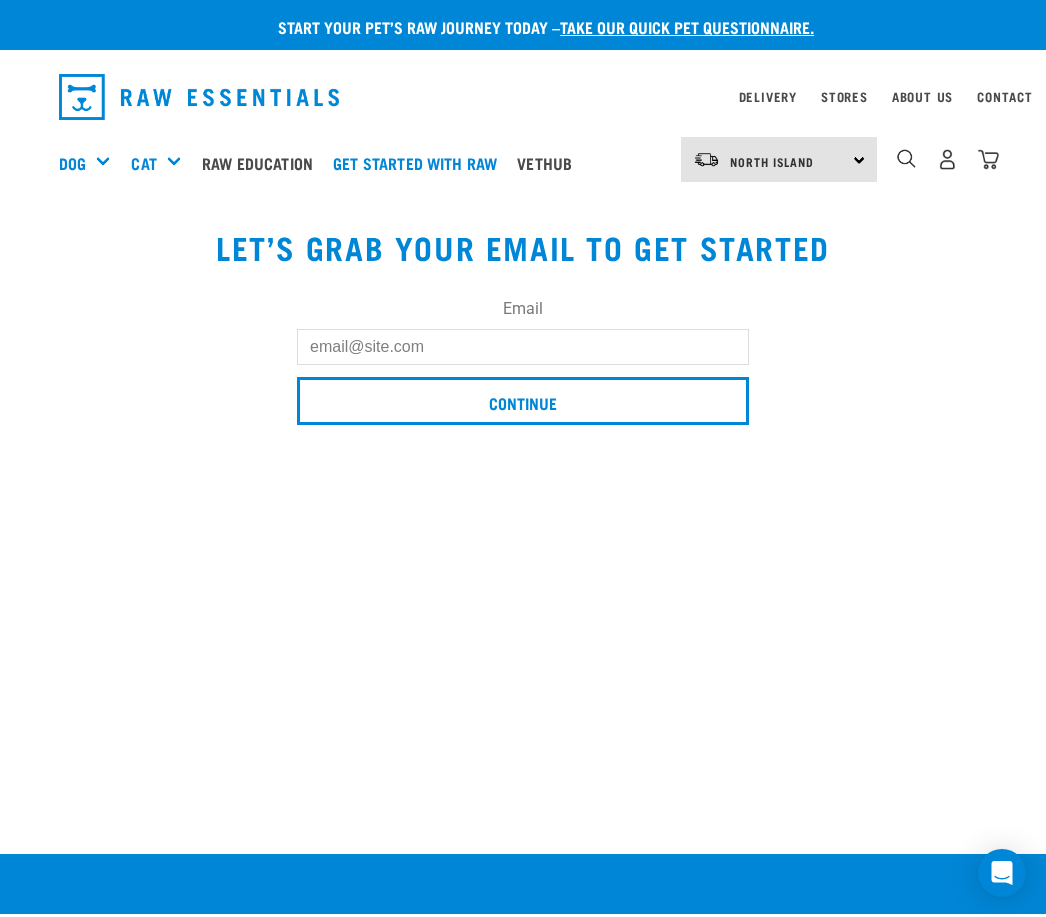 click on "Email" at bounding box center (523, 347) 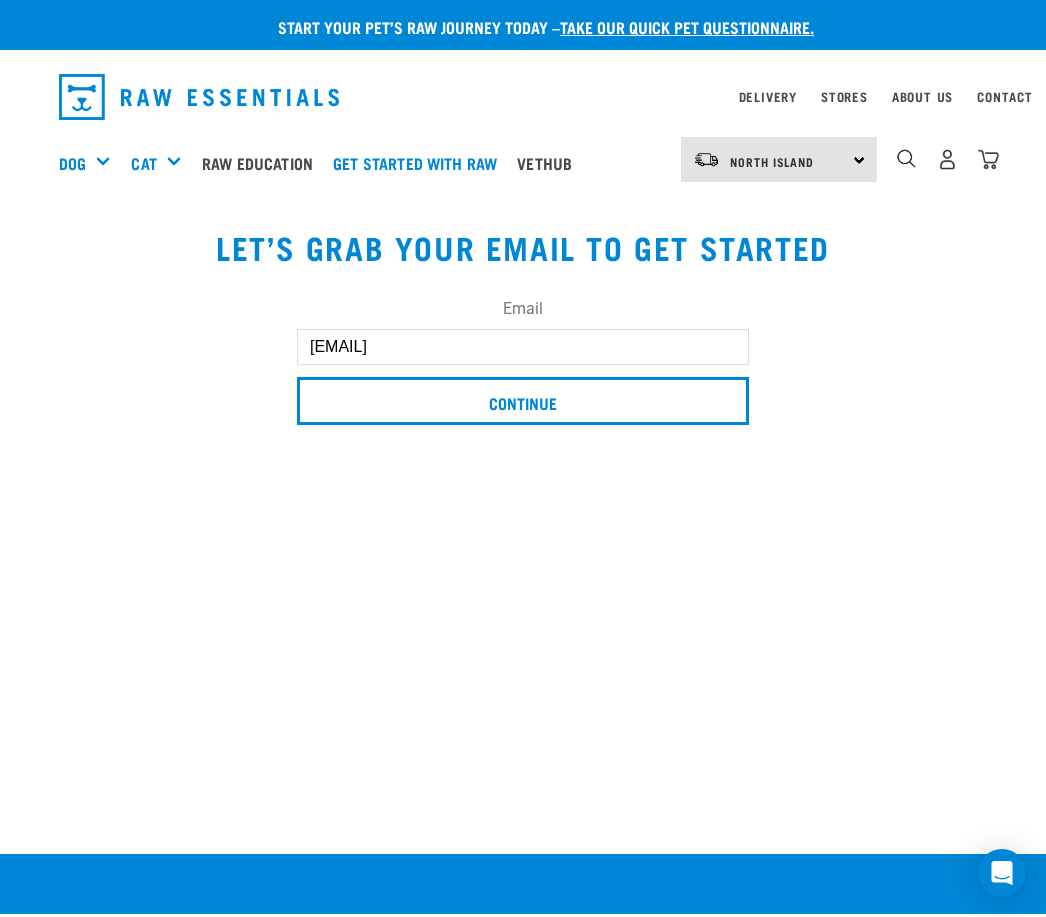 click on "Continue" at bounding box center [523, 401] 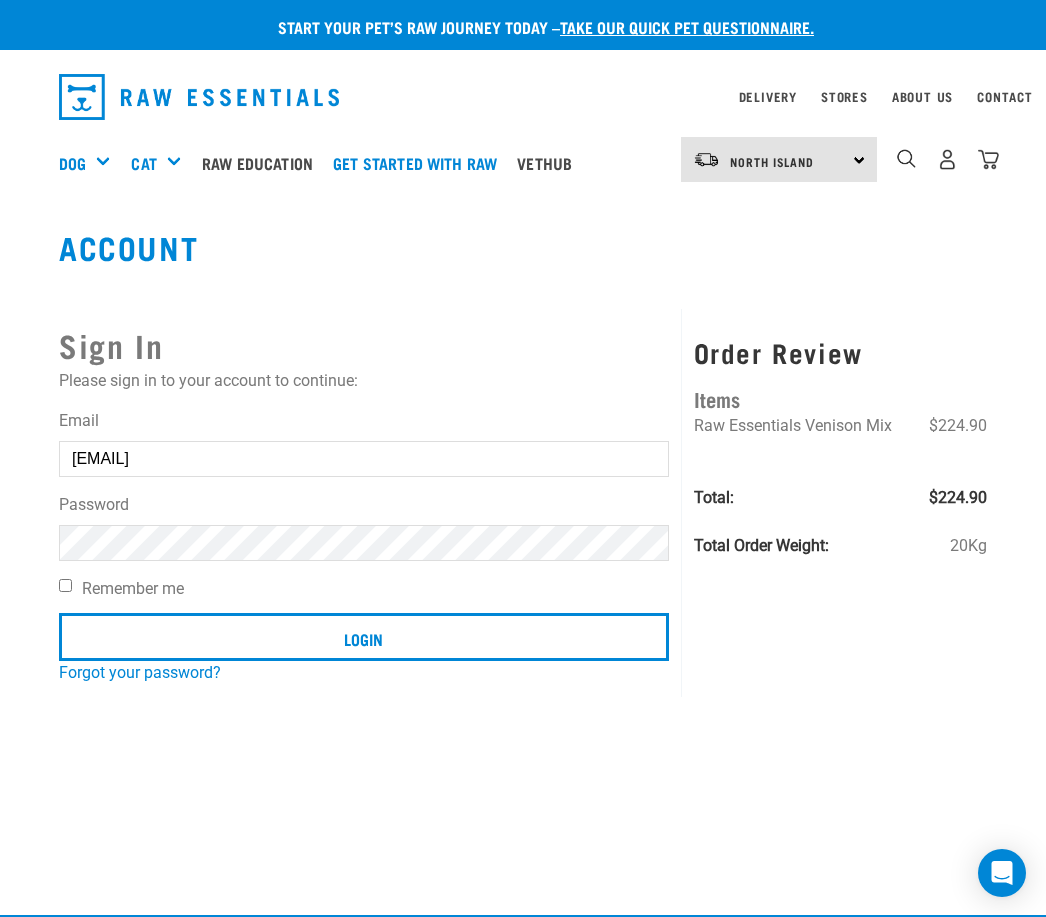scroll, scrollTop: 0, scrollLeft: 0, axis: both 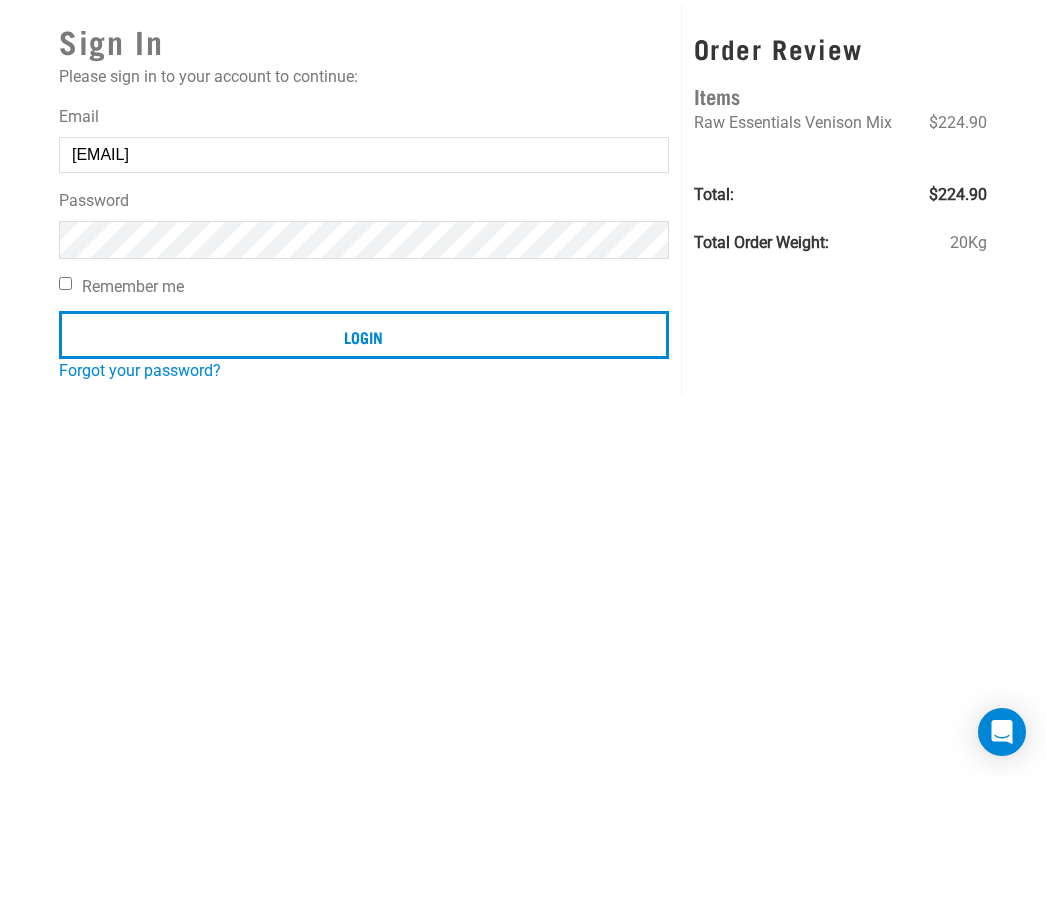 click on "Remember me" at bounding box center (65, 424) 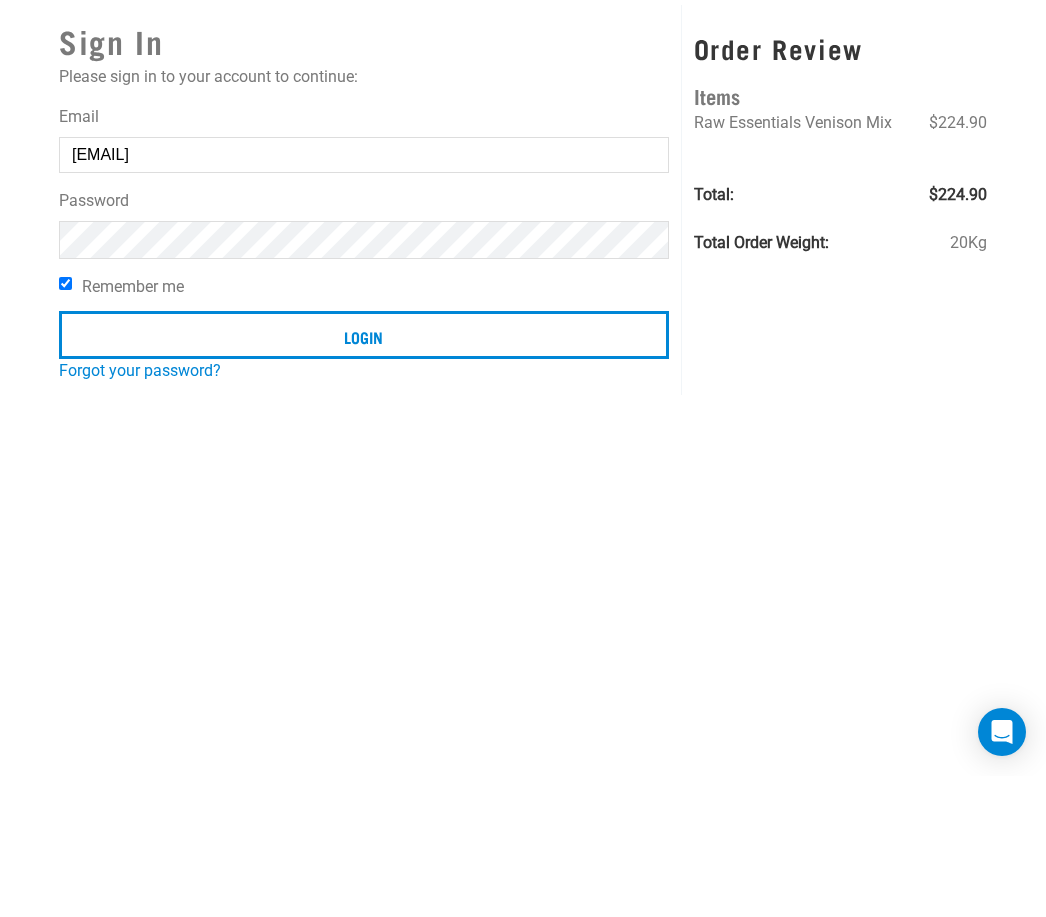scroll, scrollTop: 141, scrollLeft: 0, axis: vertical 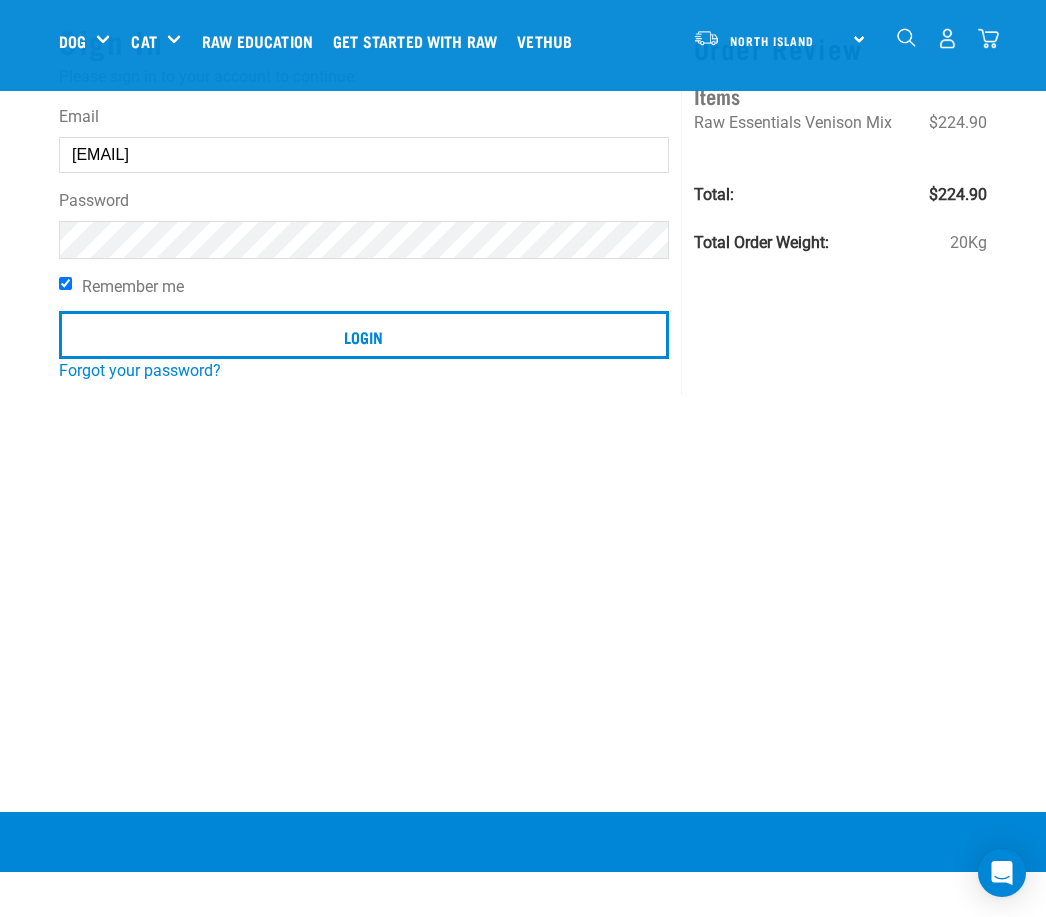click on "Login" at bounding box center (364, 335) 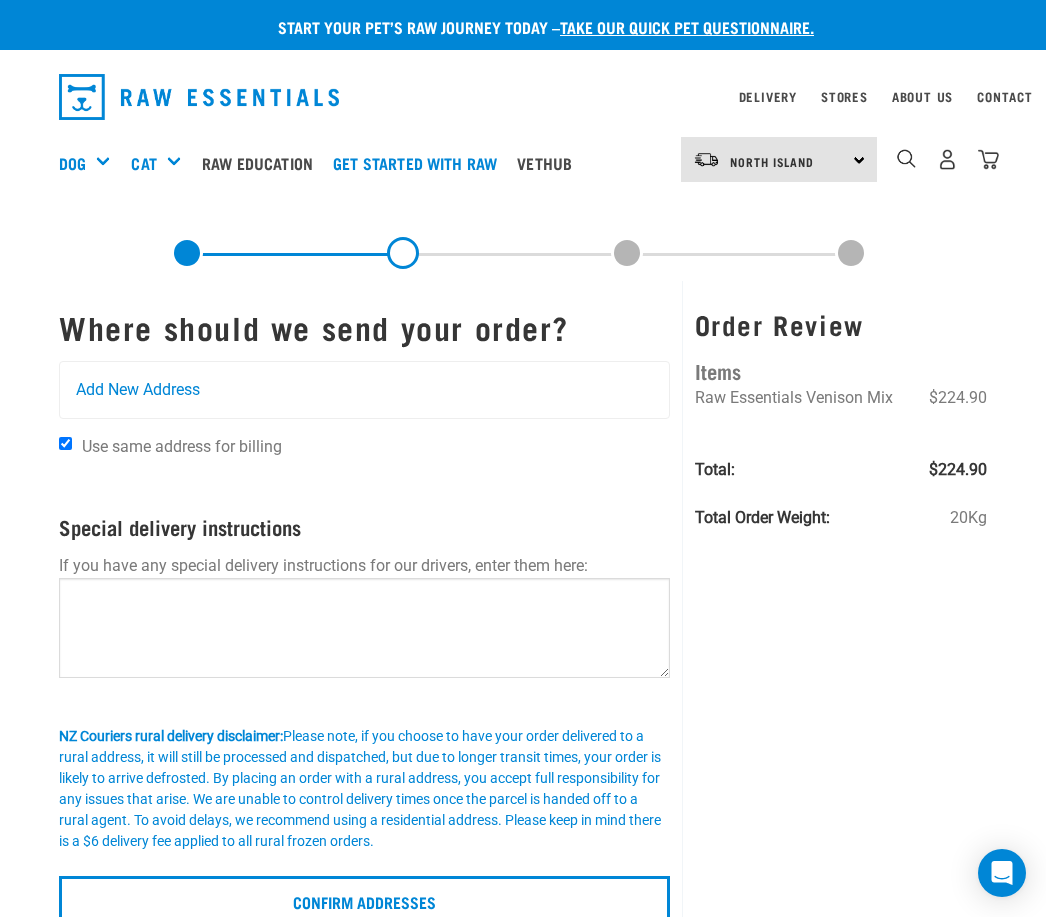scroll, scrollTop: 0, scrollLeft: 0, axis: both 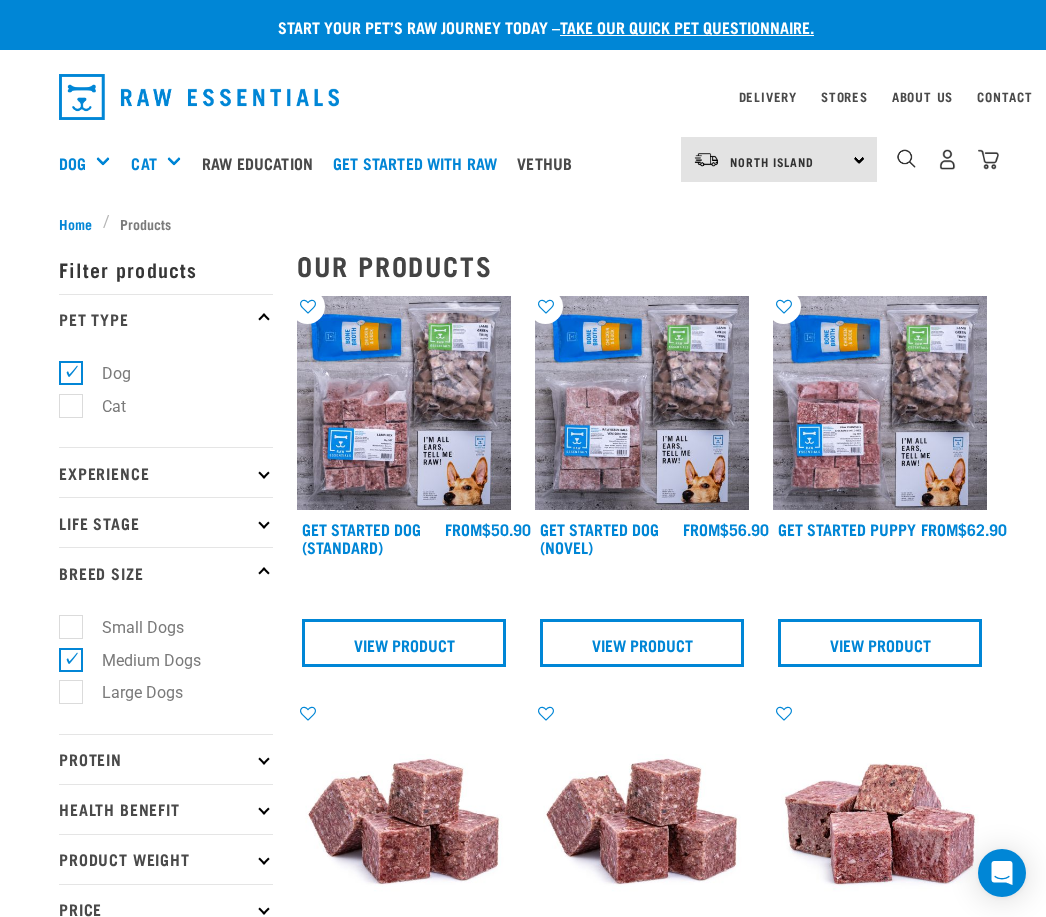 select on "732" 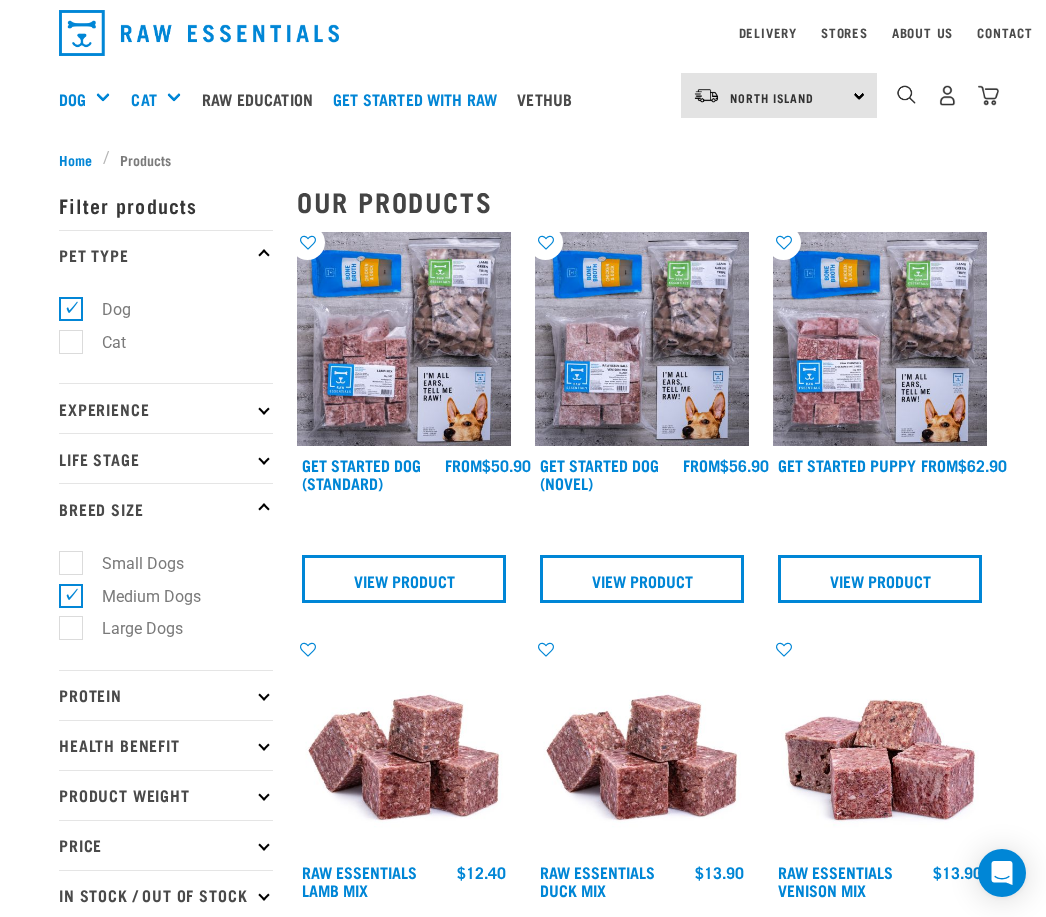 scroll, scrollTop: 0, scrollLeft: 0, axis: both 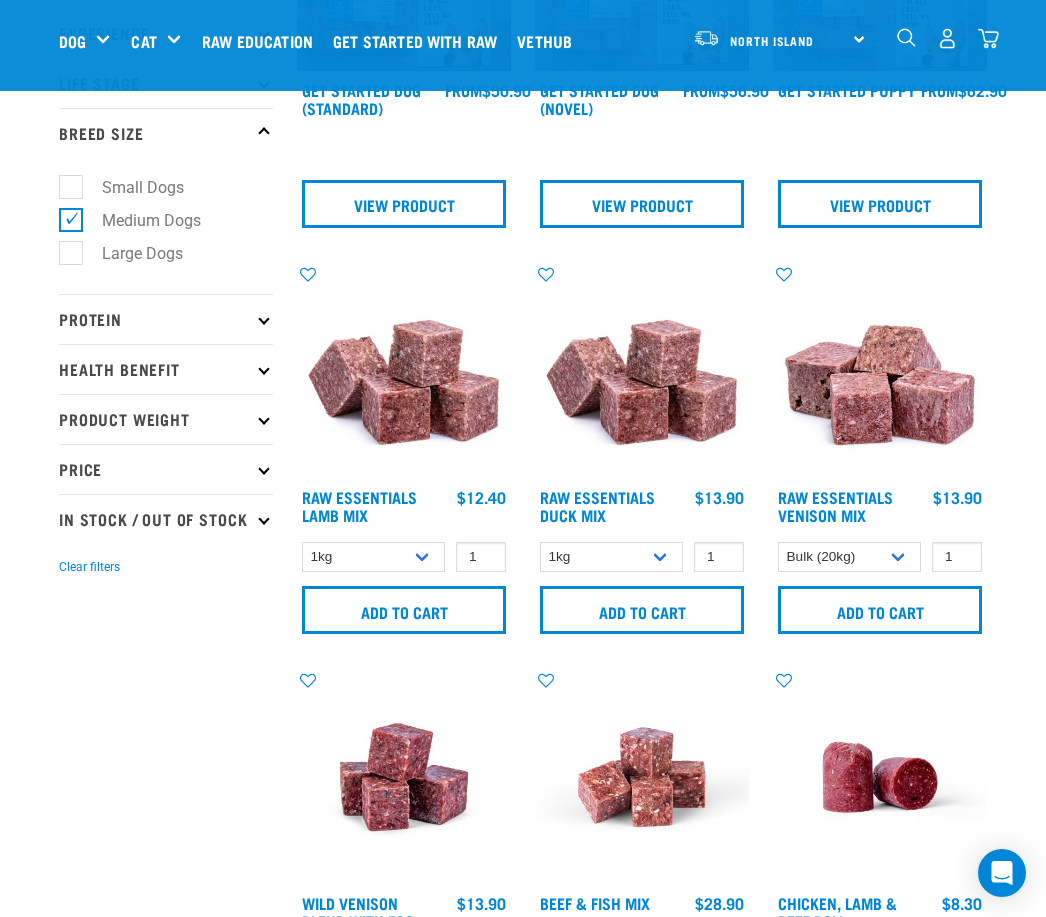 click on "Add to cart" at bounding box center (880, 610) 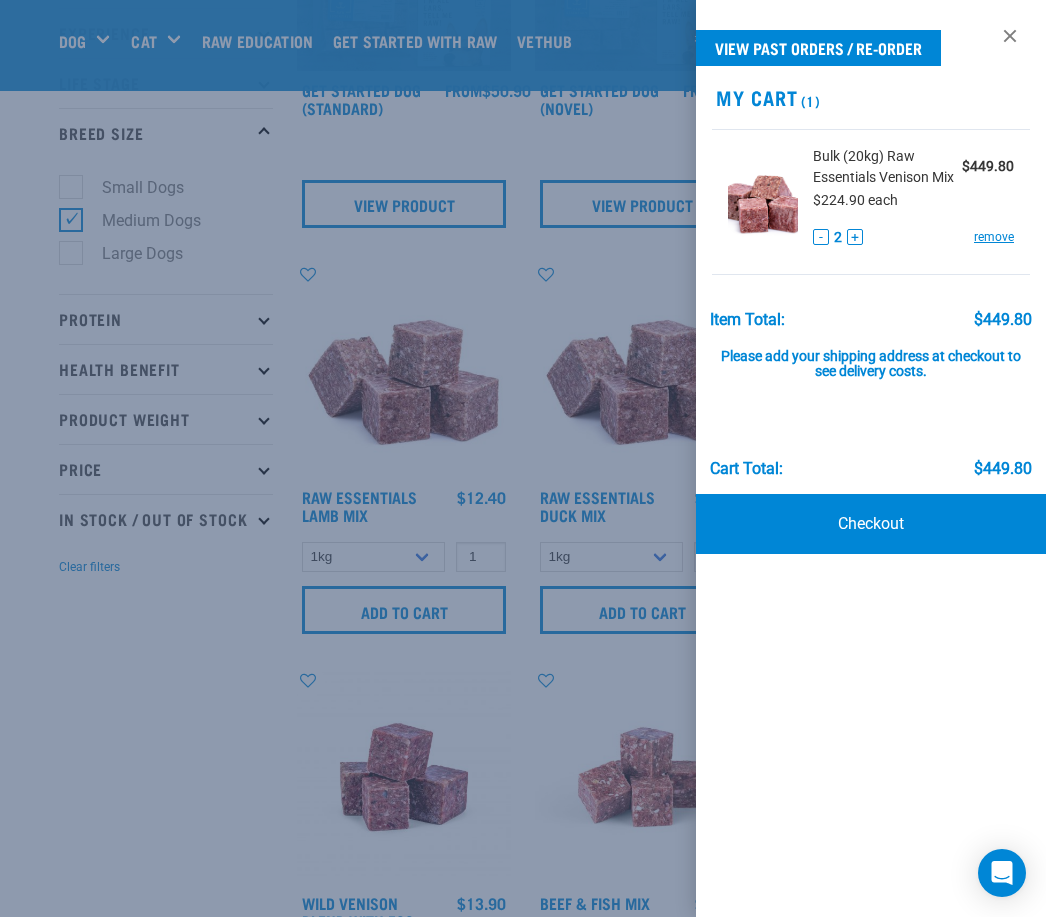 click on "-" at bounding box center [821, 237] 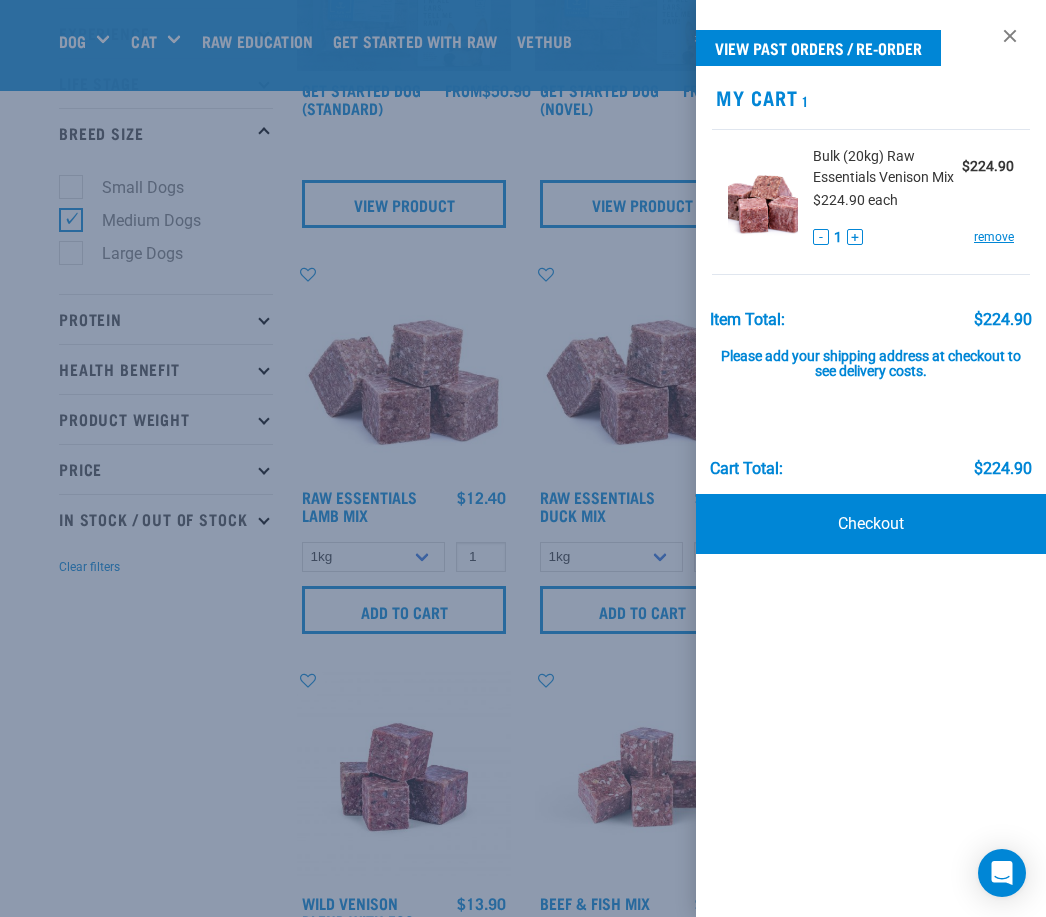 click on "Checkout" at bounding box center (871, 524) 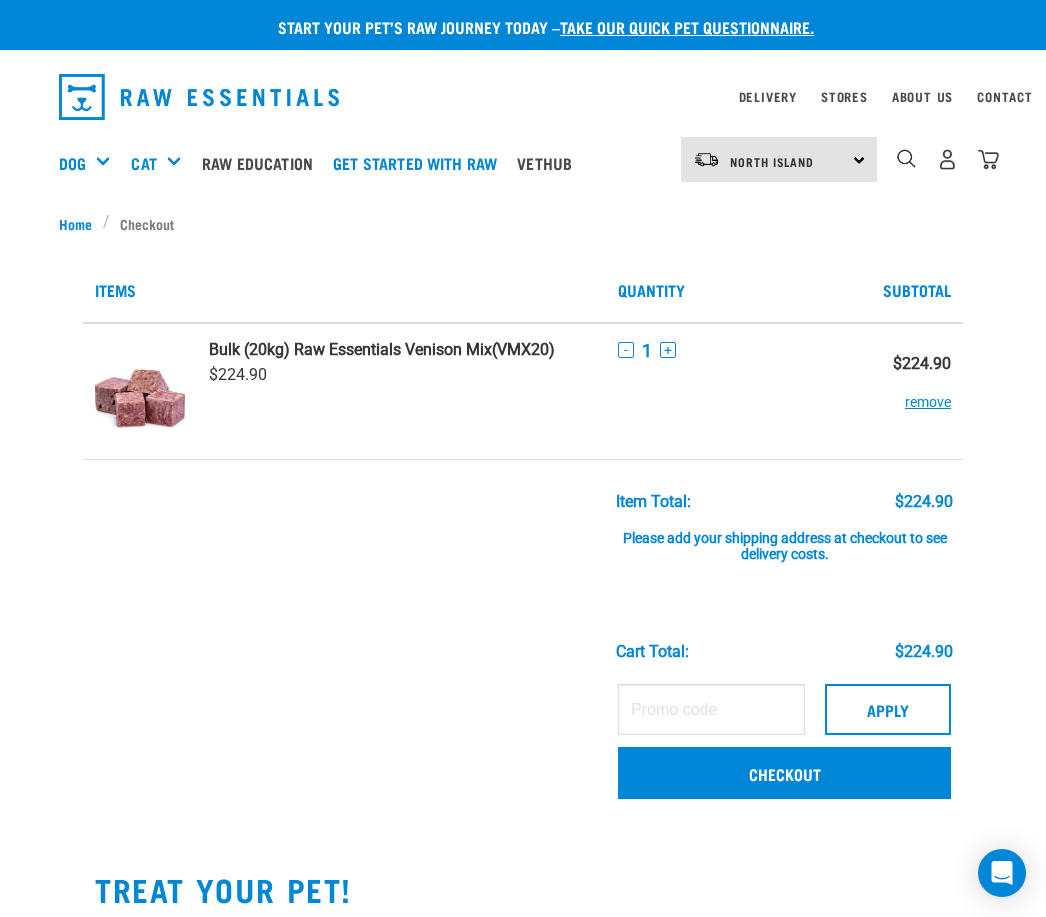scroll, scrollTop: 0, scrollLeft: 0, axis: both 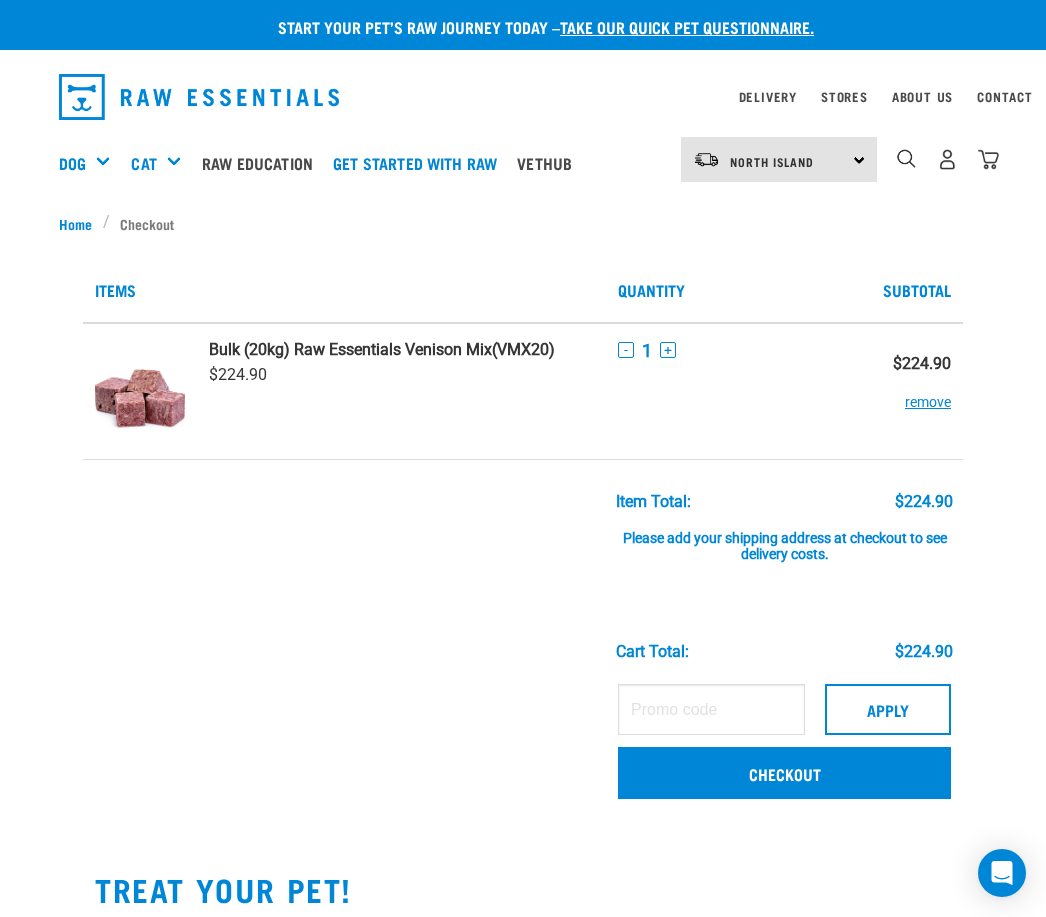 click on "North Island
North Island
South Island" at bounding box center (779, 159) 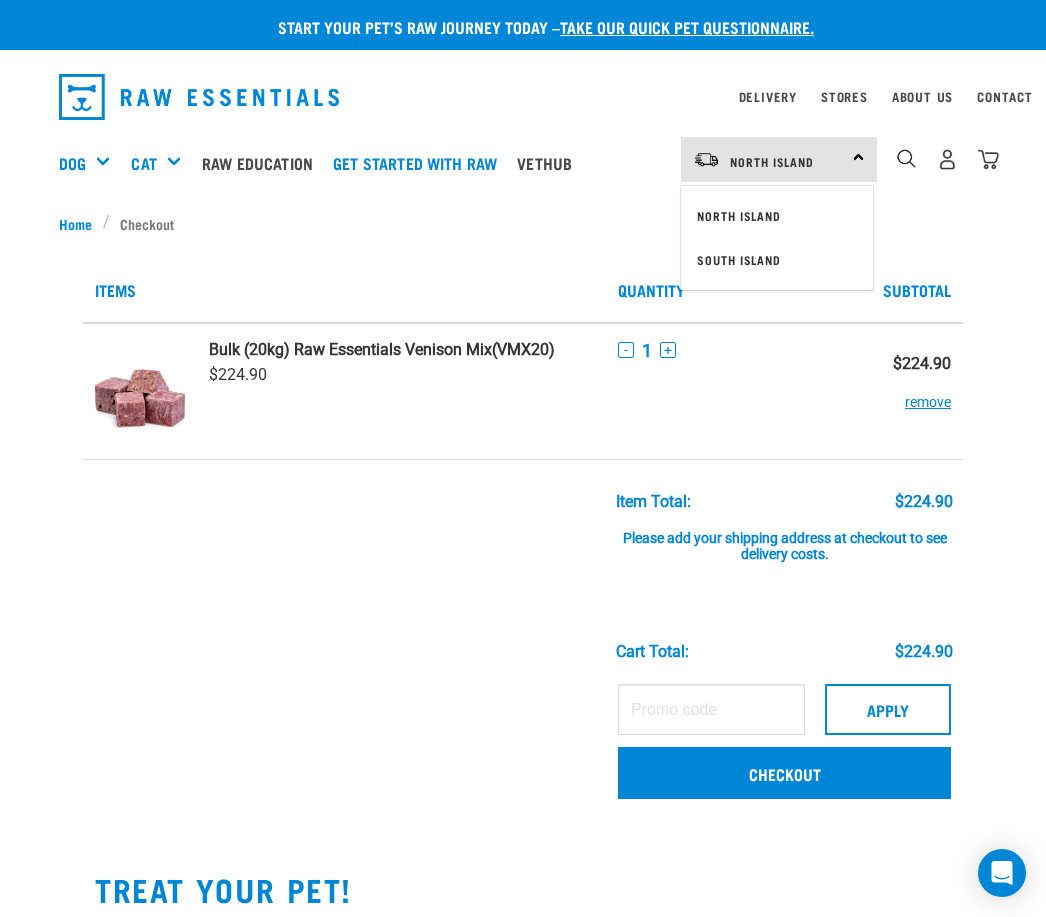click on "North Island" at bounding box center (777, 216) 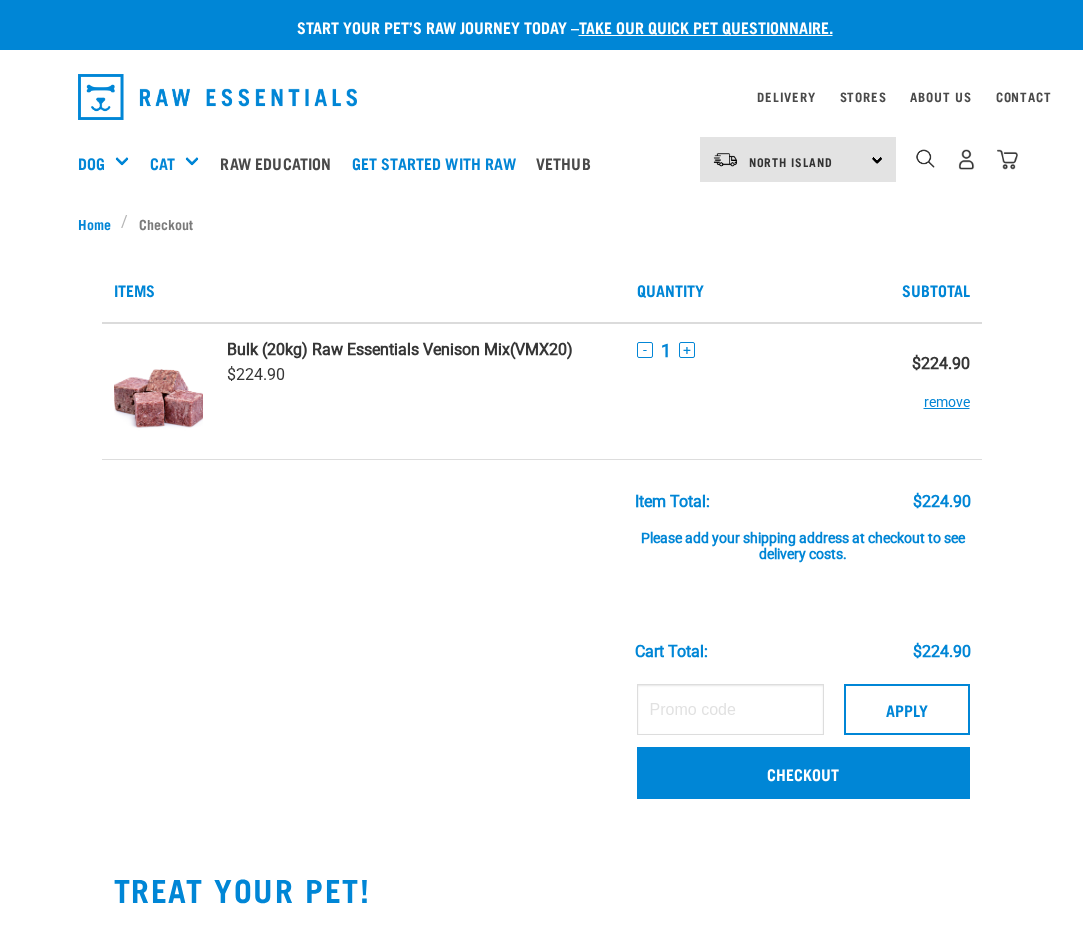 scroll, scrollTop: 0, scrollLeft: 0, axis: both 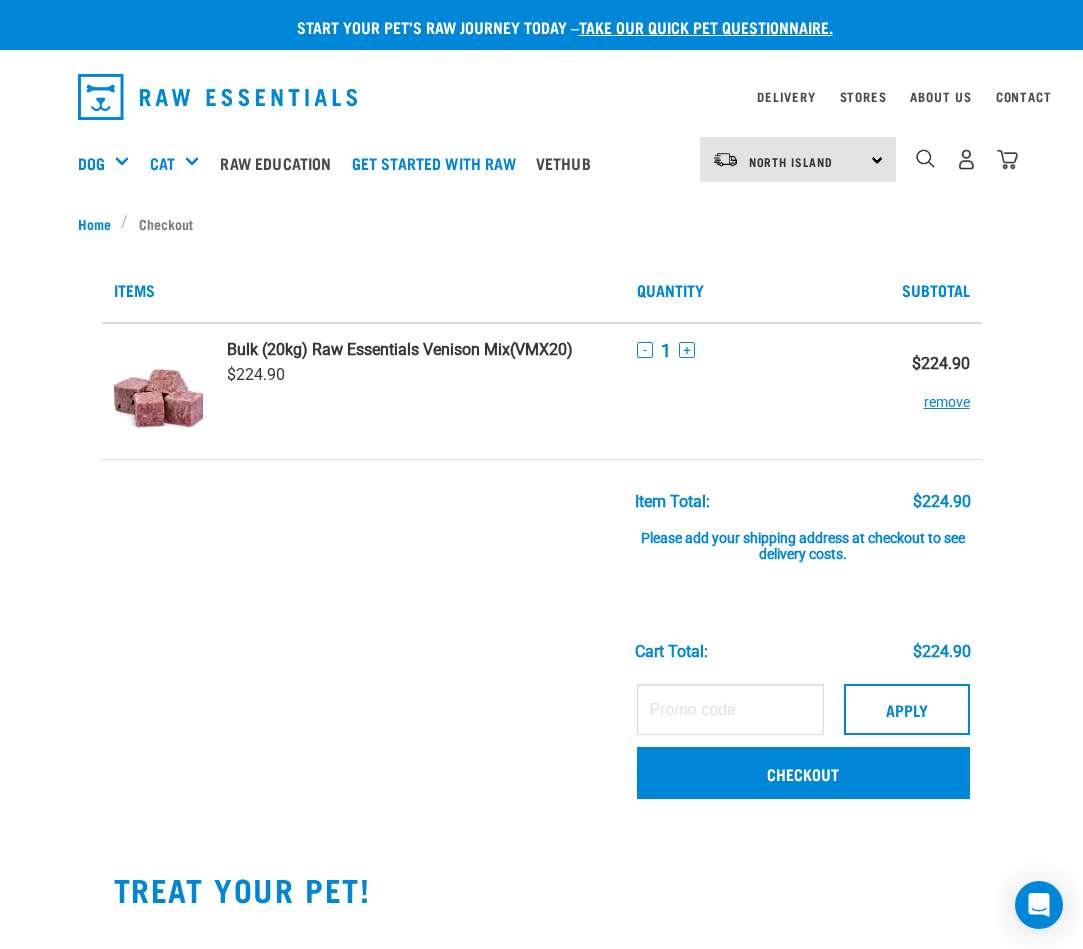click on "Delivery" at bounding box center (786, 96) 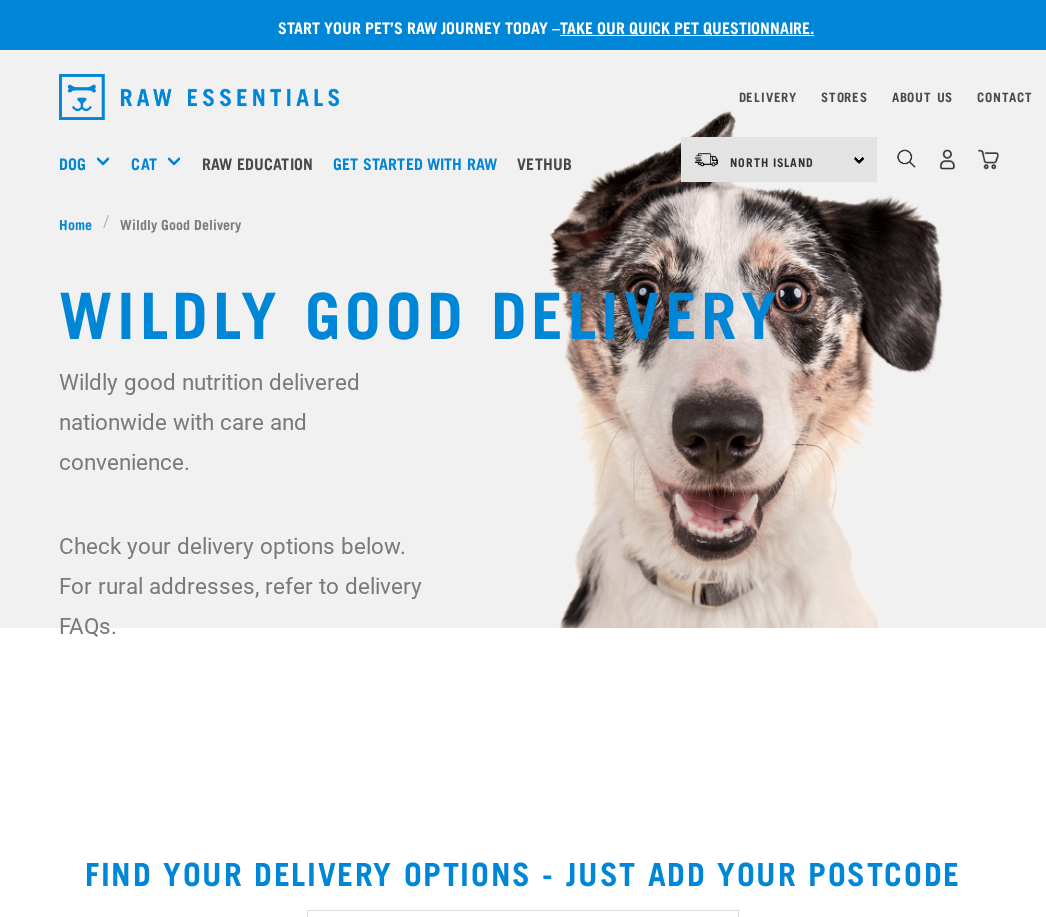 scroll, scrollTop: 0, scrollLeft: 0, axis: both 